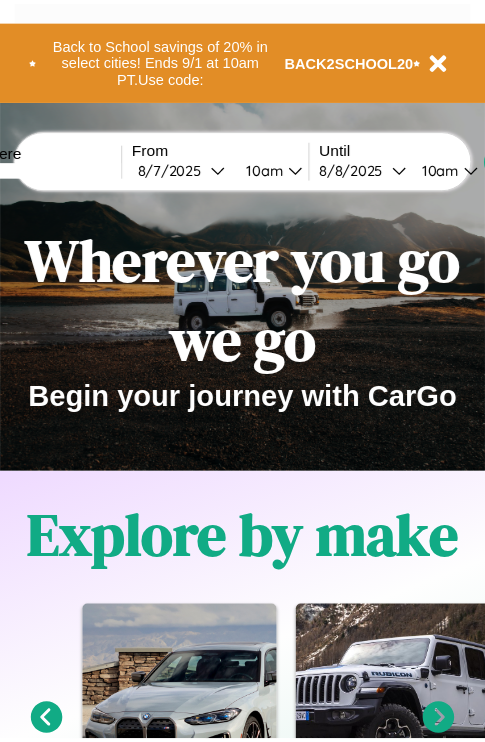 scroll, scrollTop: 0, scrollLeft: 0, axis: both 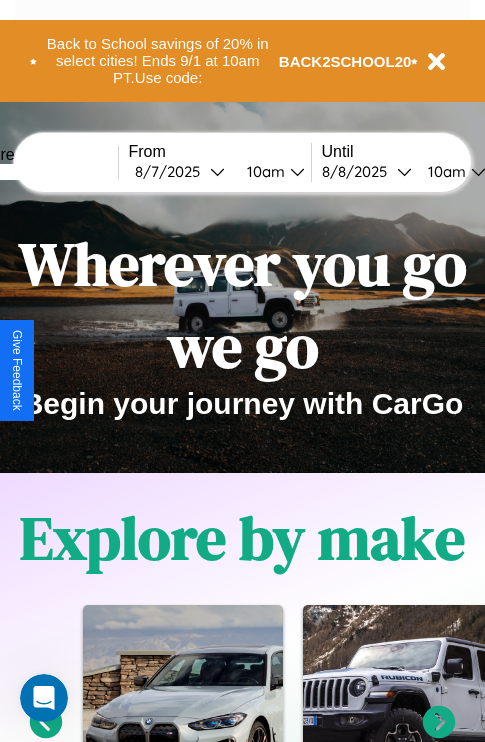 click at bounding box center (43, 172) 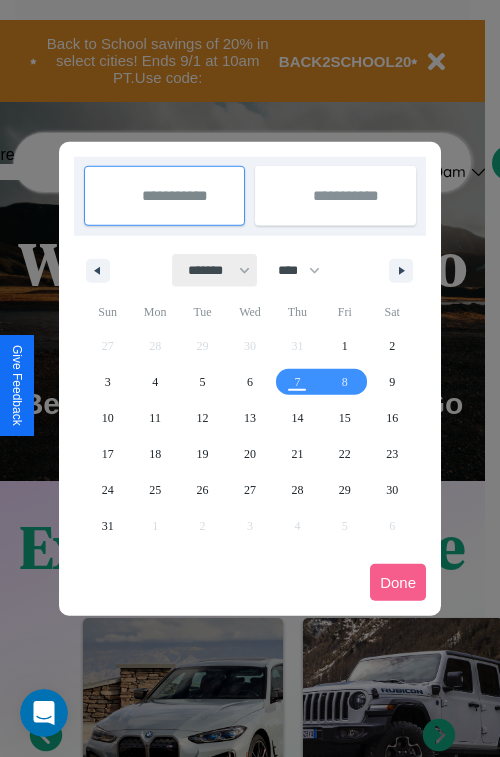 click on "******* ******** ***** ***** *** **** **** ****** ********* ******* ******** ********" at bounding box center [215, 270] 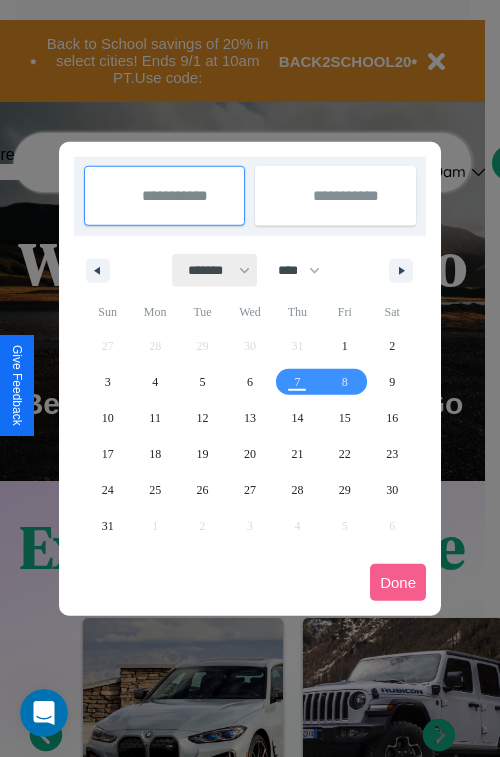select on "*" 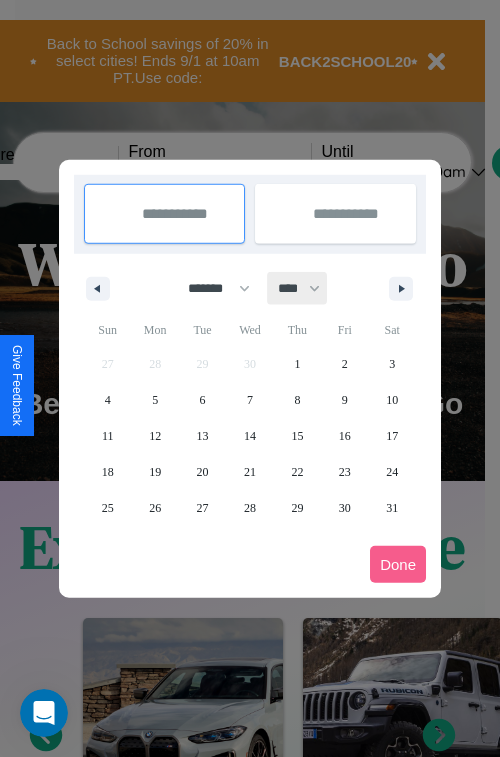 click on "**** **** **** **** **** **** **** **** **** **** **** **** **** **** **** **** **** **** **** **** **** **** **** **** **** **** **** **** **** **** **** **** **** **** **** **** **** **** **** **** **** **** **** **** **** **** **** **** **** **** **** **** **** **** **** **** **** **** **** **** **** **** **** **** **** **** **** **** **** **** **** **** **** **** **** **** **** **** **** **** **** **** **** **** **** **** **** **** **** **** **** **** **** **** **** **** **** **** **** **** **** **** **** **** **** **** **** **** **** **** **** **** **** **** **** **** **** **** **** **** ****" at bounding box center [298, 288] 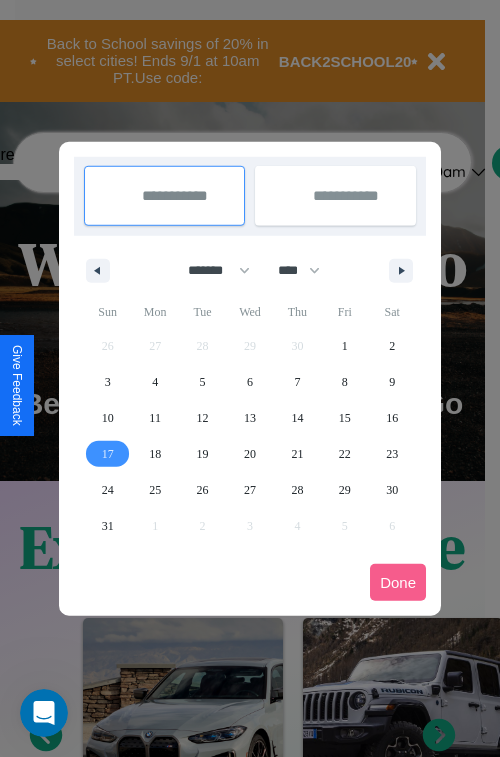 click on "17" at bounding box center (108, 454) 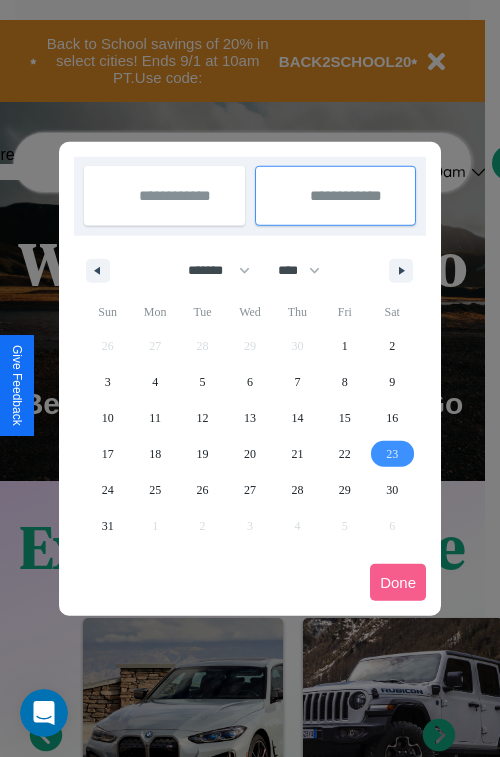 click on "23" at bounding box center [392, 454] 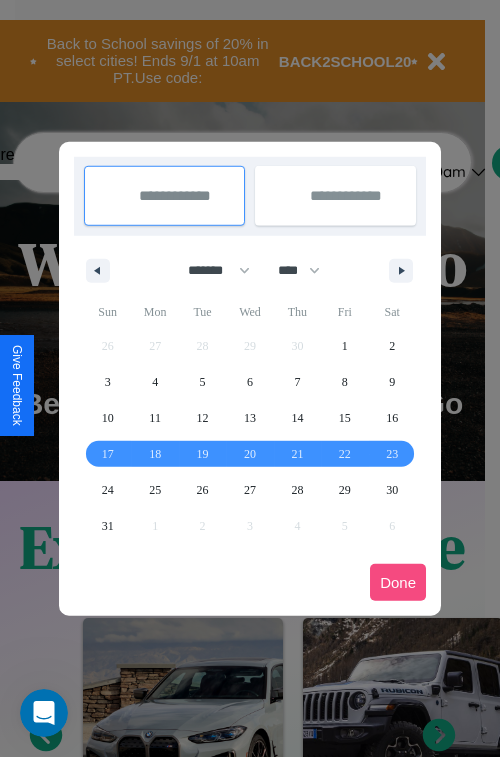click on "Done" at bounding box center [398, 582] 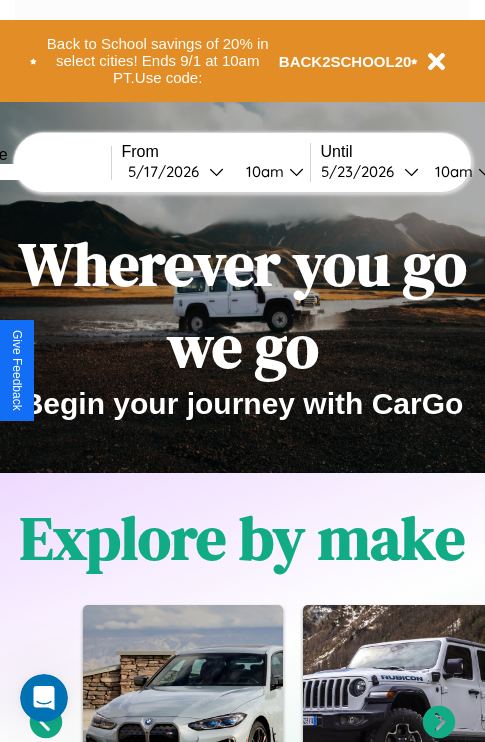 scroll, scrollTop: 0, scrollLeft: 75, axis: horizontal 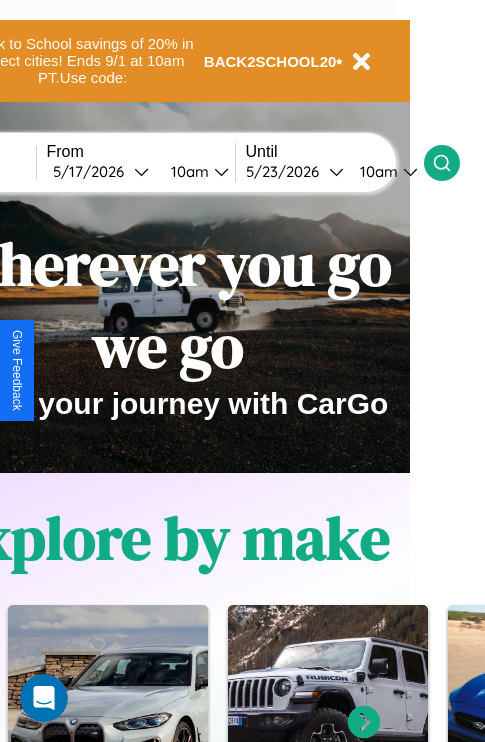 click 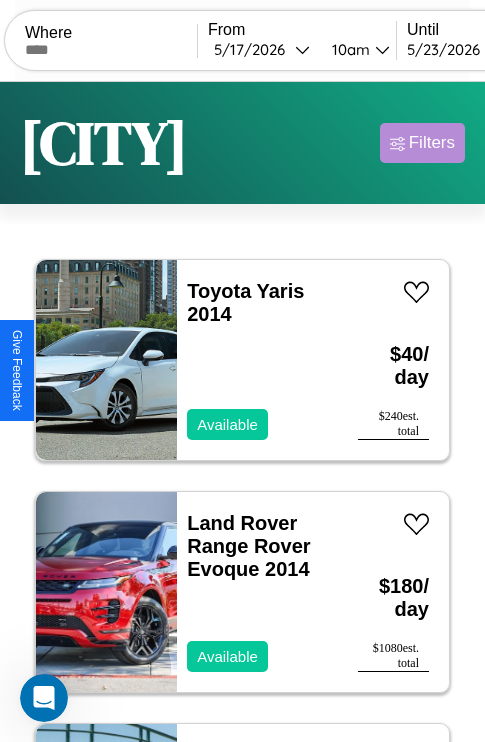 click on "Filters" at bounding box center [432, 143] 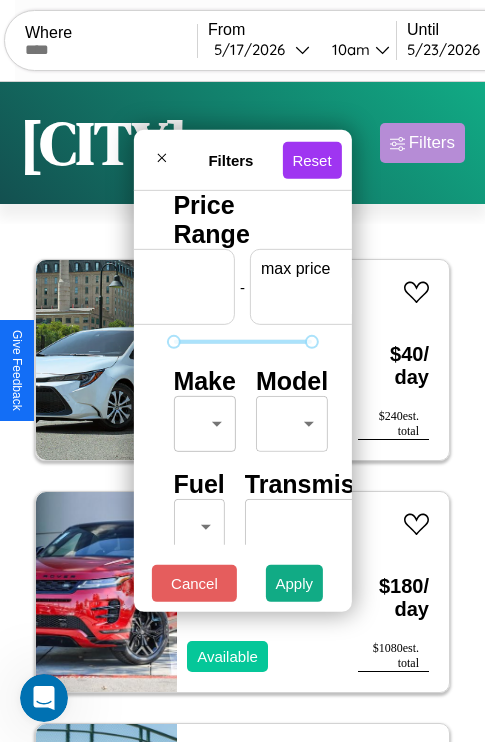 scroll, scrollTop: 0, scrollLeft: 124, axis: horizontal 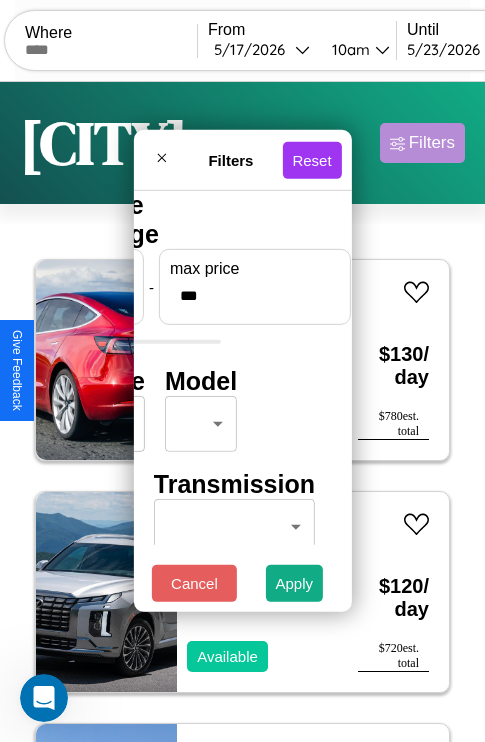 type on "***" 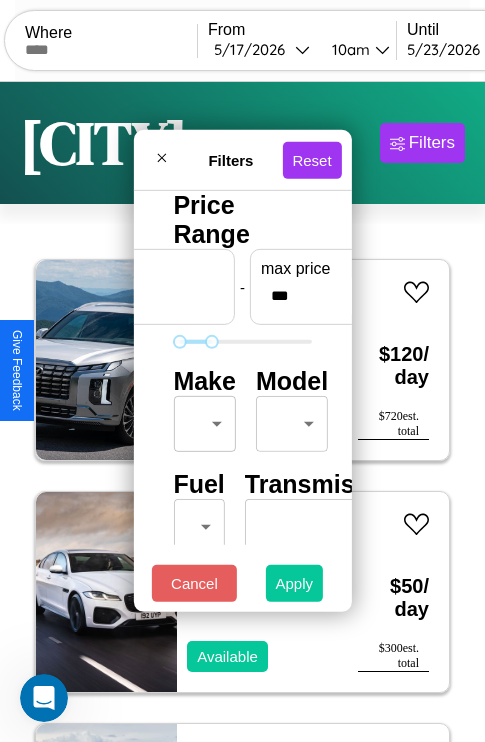 type on "**" 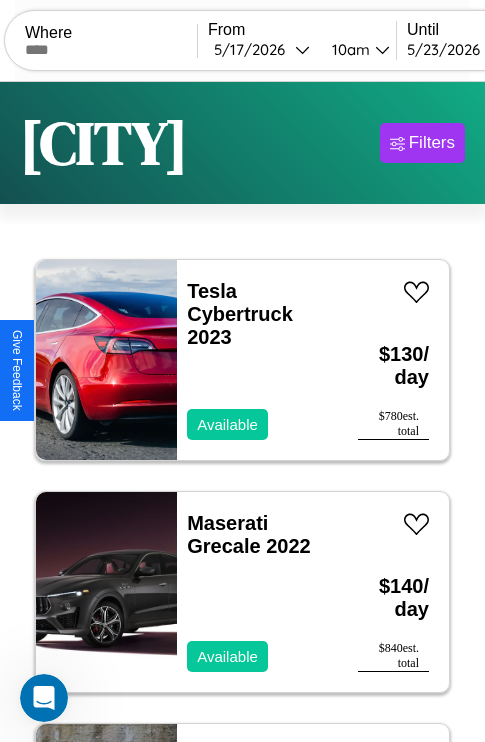 scroll, scrollTop: 95, scrollLeft: 0, axis: vertical 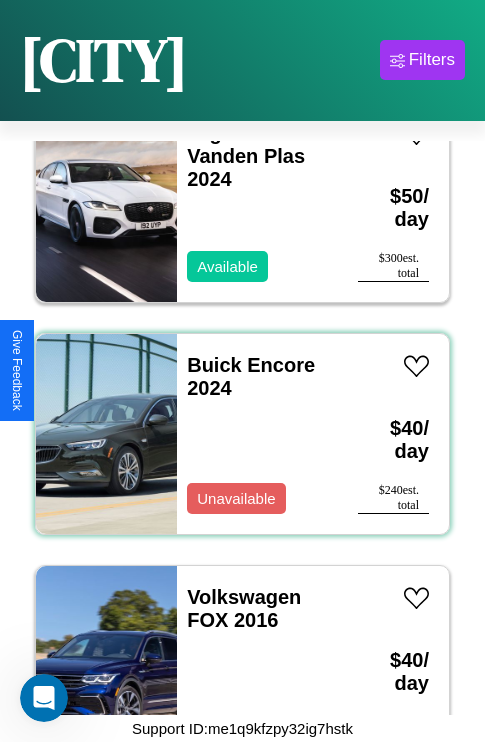 click on "Buick   Encore   2024 Unavailable" at bounding box center (257, 434) 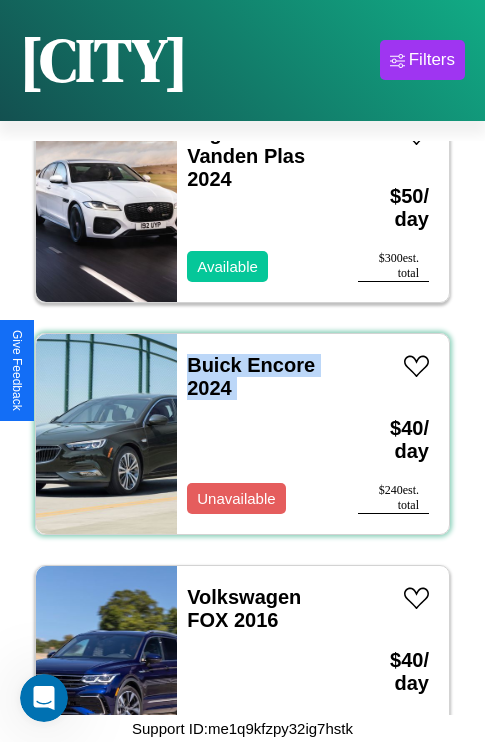 click on "Buick   Encore   2024 Unavailable" at bounding box center (257, 434) 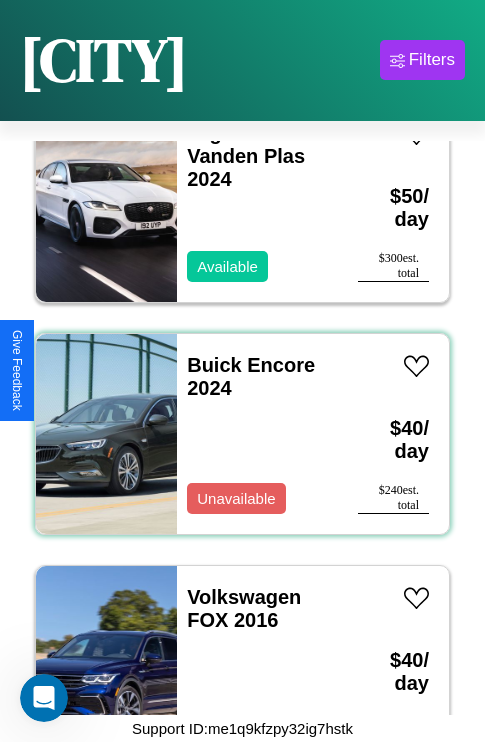click on "Buick   Encore   2024 Unavailable" at bounding box center [257, 434] 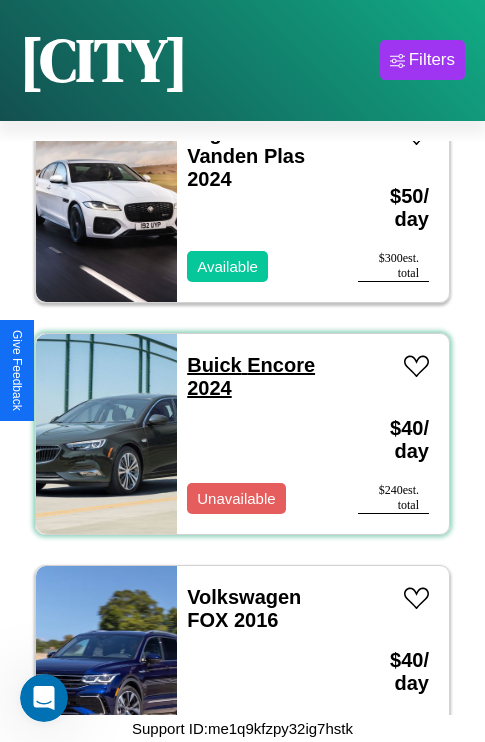 click on "Buick   Encore   2024" at bounding box center (251, 376) 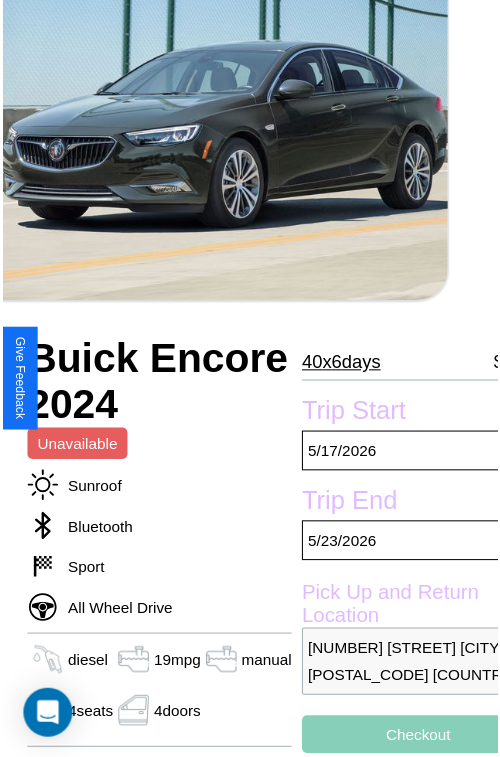 scroll, scrollTop: 219, scrollLeft: 72, axis: both 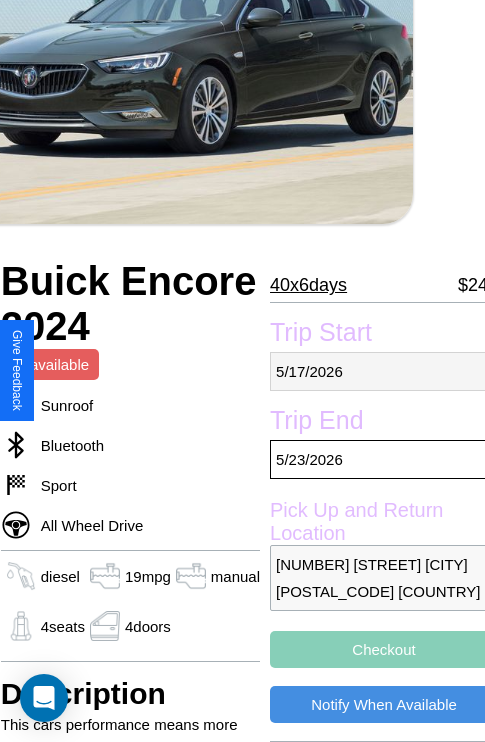 click on "[MONTH] / [DAY] / [YEAR]" at bounding box center [384, 371] 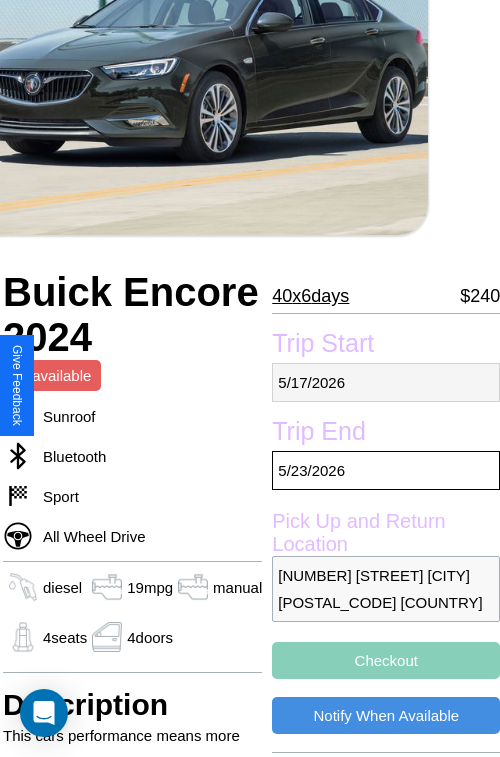 select on "*" 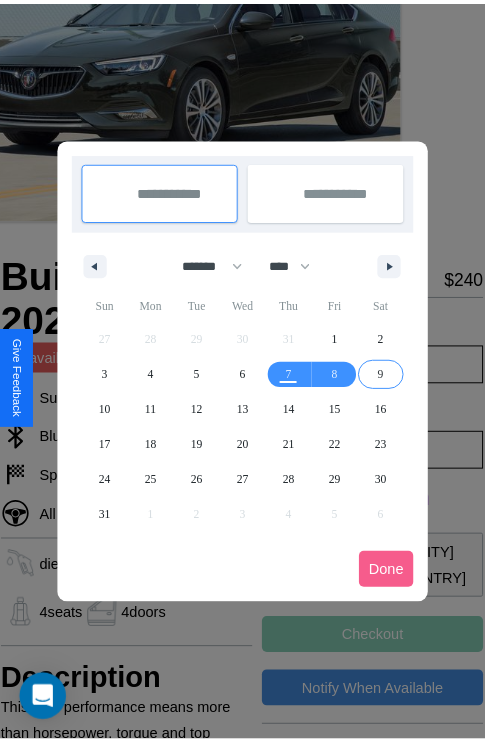 scroll, scrollTop: 0, scrollLeft: 72, axis: horizontal 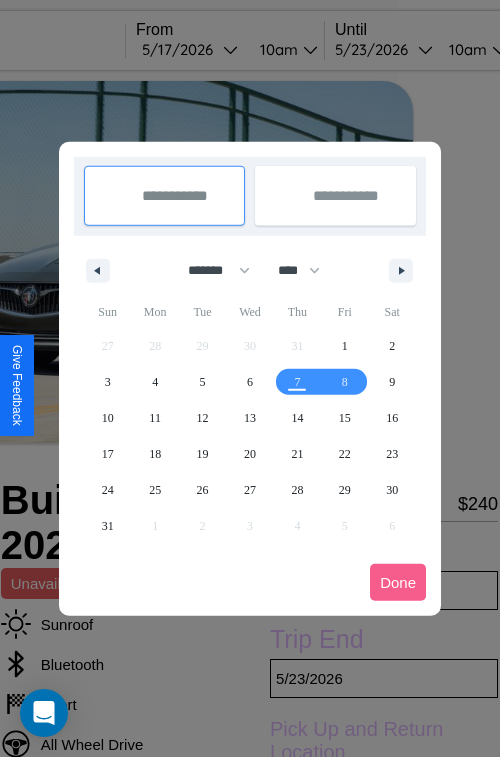 click at bounding box center [250, 378] 